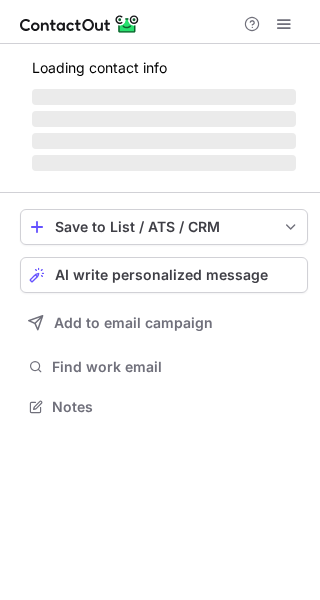 scroll, scrollTop: 0, scrollLeft: 0, axis: both 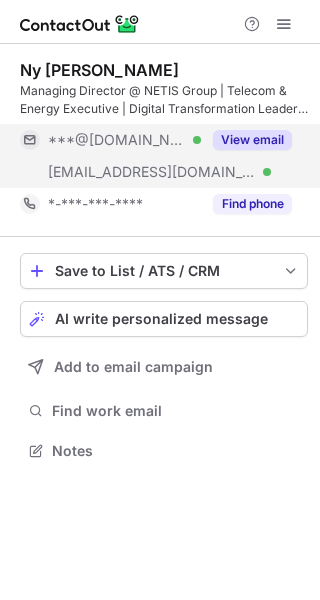 click on "View email" at bounding box center (252, 140) 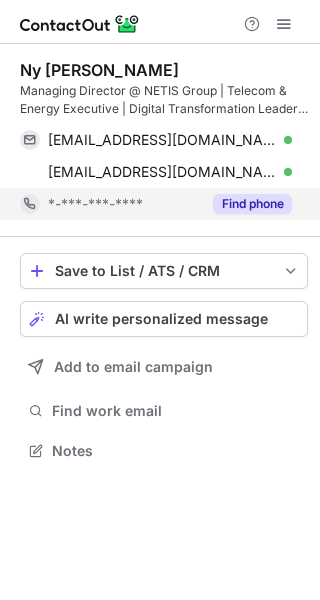 click on "Find phone" at bounding box center [252, 204] 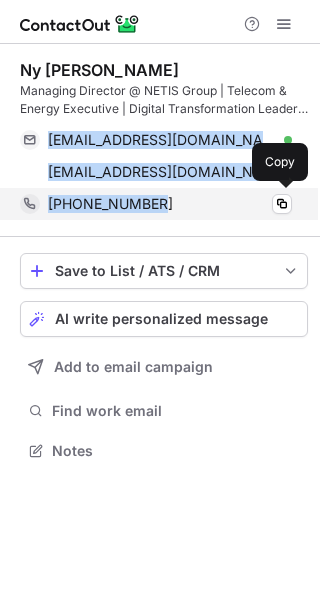 drag, startPoint x: 39, startPoint y: 127, endPoint x: 195, endPoint y: 206, distance: 174.86281 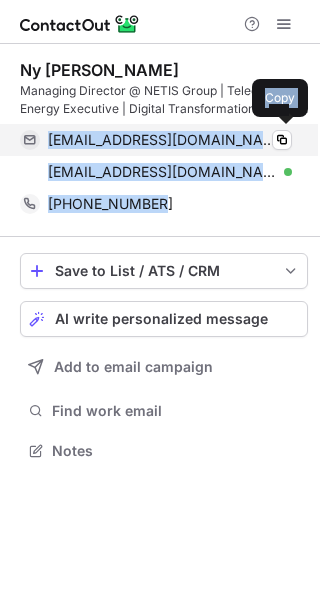 copy on "ny.laza@yahoo.com Verified Copy ny.laza@tmais.cv Verified Copy +221771074943" 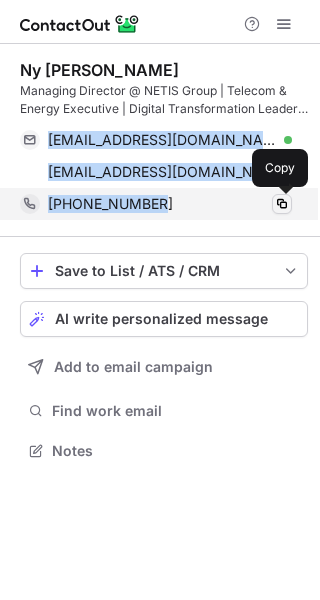click at bounding box center (282, 204) 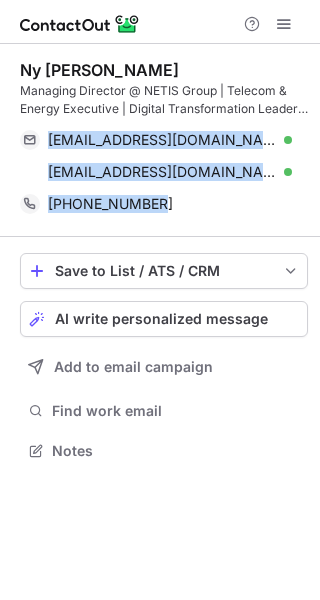 click on "Ny Laza Alexias RANDRIANOELINA Managing Director @ NETIS Group | Telecom & Energy Executive | Digital Transformation Leader | PgMP-in-progress | 20+ Years in Africa’s Tech Landscape ny.laza@yahoo.com Verified Copy ny.laza@tmais.cv Verified Copy +221771074943 Copy" at bounding box center (164, 140) 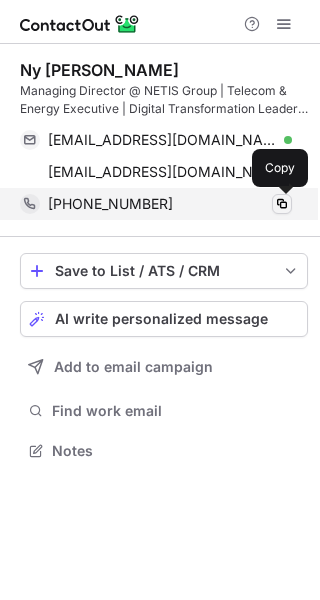 click at bounding box center [282, 204] 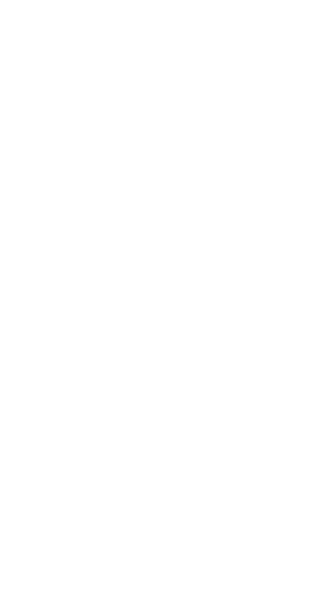 scroll, scrollTop: 0, scrollLeft: 0, axis: both 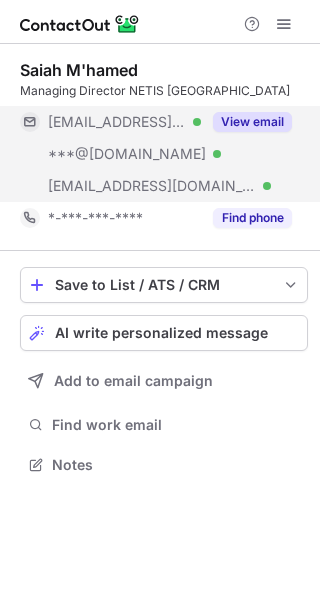 click on "View email" at bounding box center [252, 122] 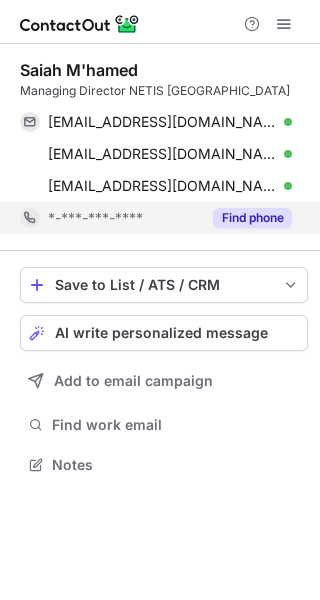 click on "Find phone" at bounding box center (252, 218) 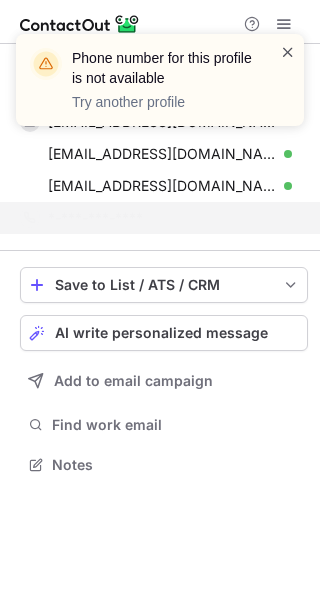 click at bounding box center (288, 52) 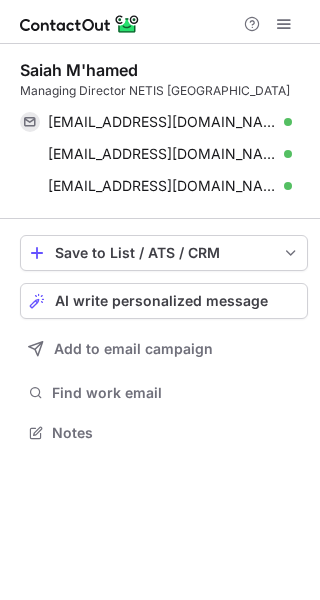 scroll, scrollTop: 419, scrollLeft: 320, axis: both 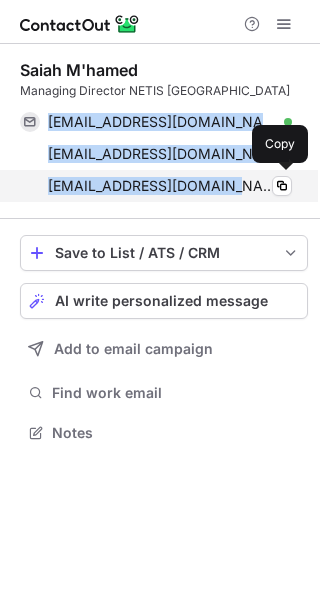 drag, startPoint x: 42, startPoint y: 117, endPoint x: 225, endPoint y: 201, distance: 201.3579 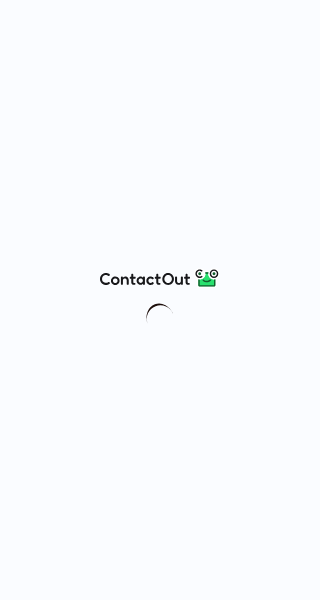scroll, scrollTop: 0, scrollLeft: 0, axis: both 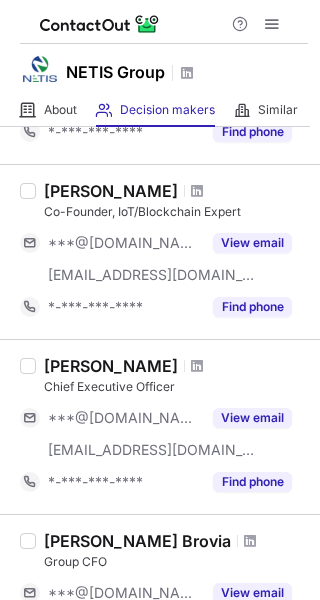 click at bounding box center (28, 427) 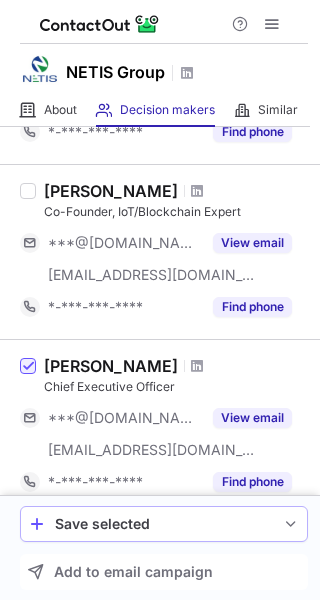 click at bounding box center (291, 524) 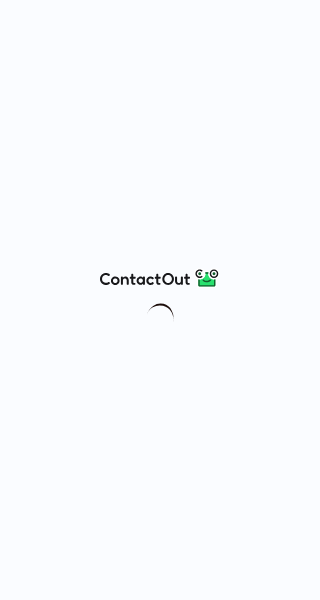 scroll, scrollTop: 0, scrollLeft: 0, axis: both 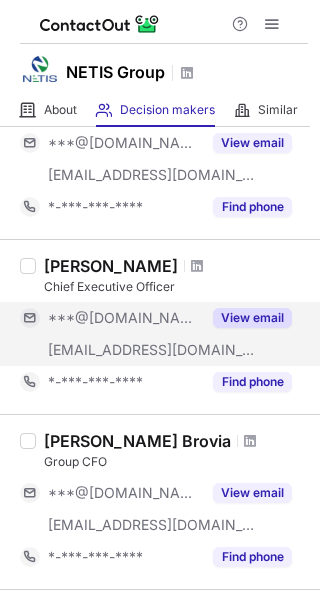 click on "View email" at bounding box center [252, 318] 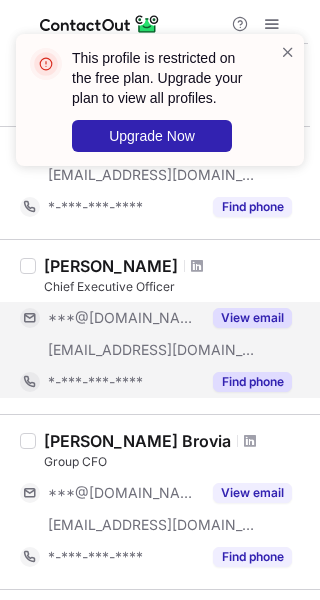 click on "Find phone" at bounding box center [252, 382] 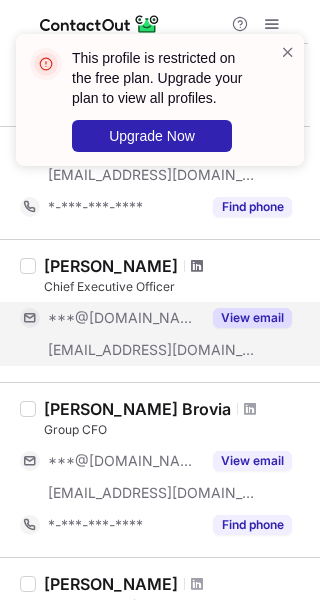 click at bounding box center (197, 266) 